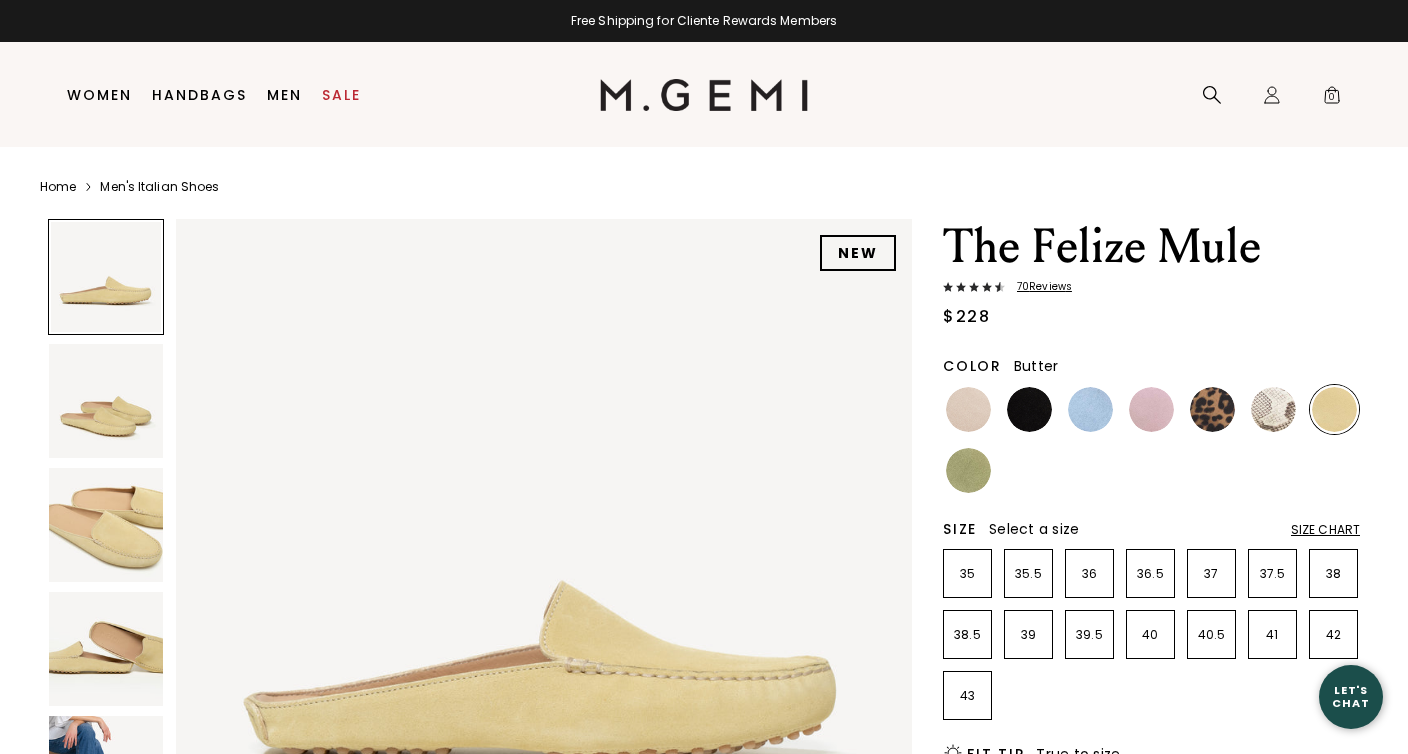 scroll, scrollTop: 0, scrollLeft: 0, axis: both 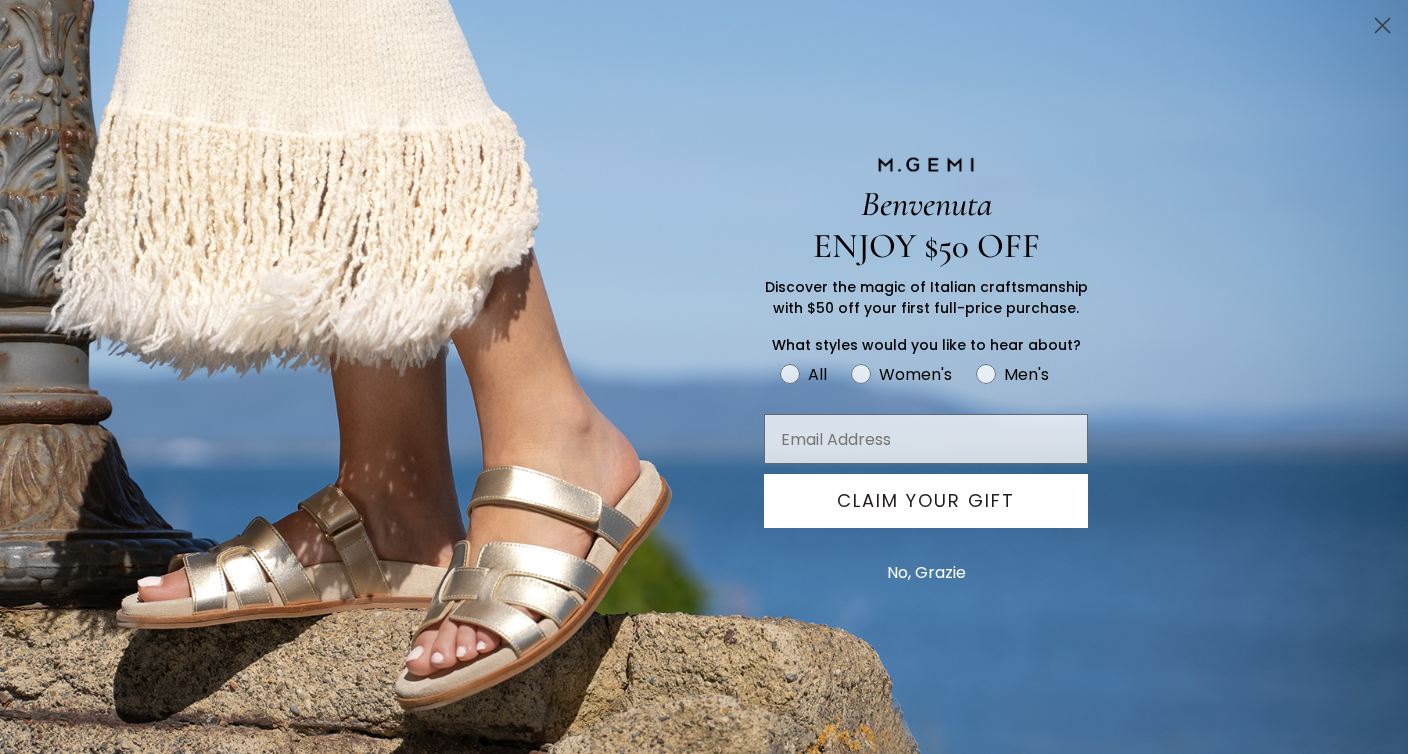 click 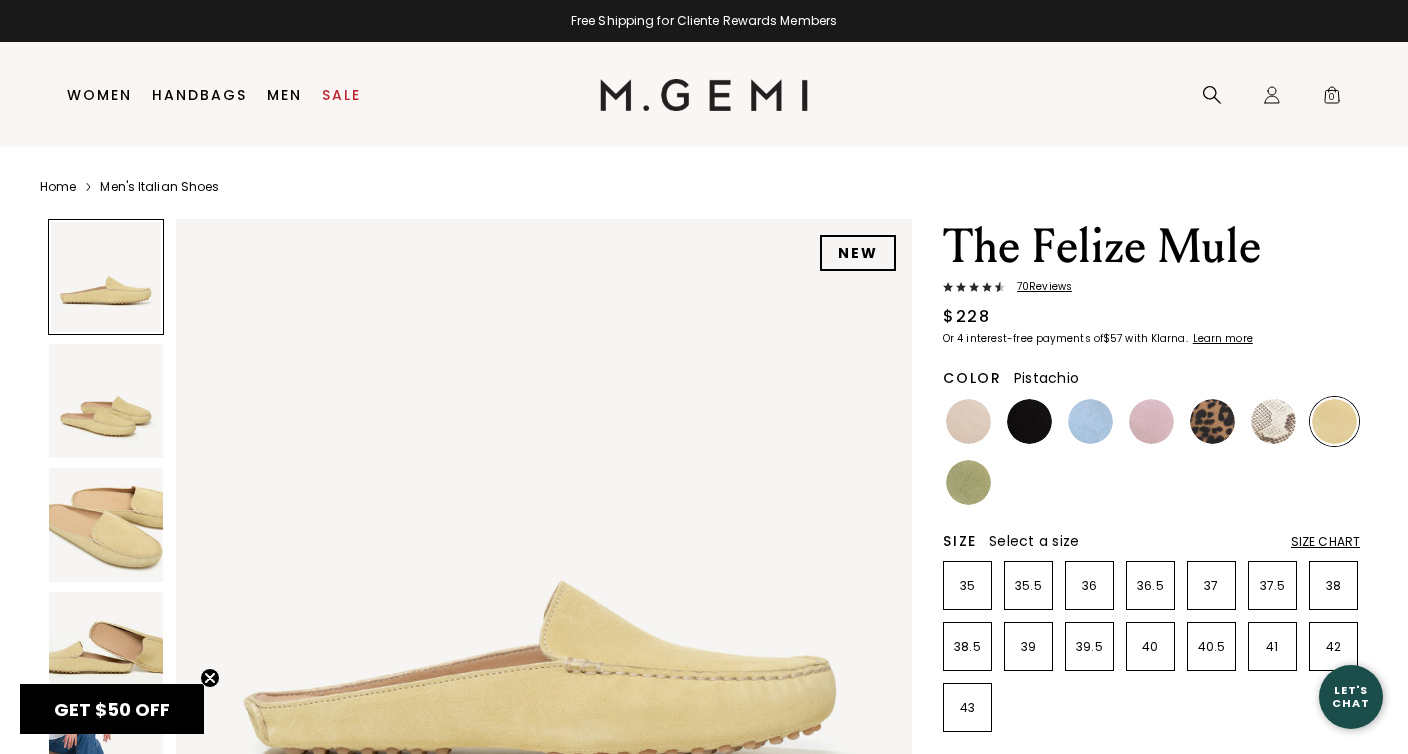 click at bounding box center (968, 421) 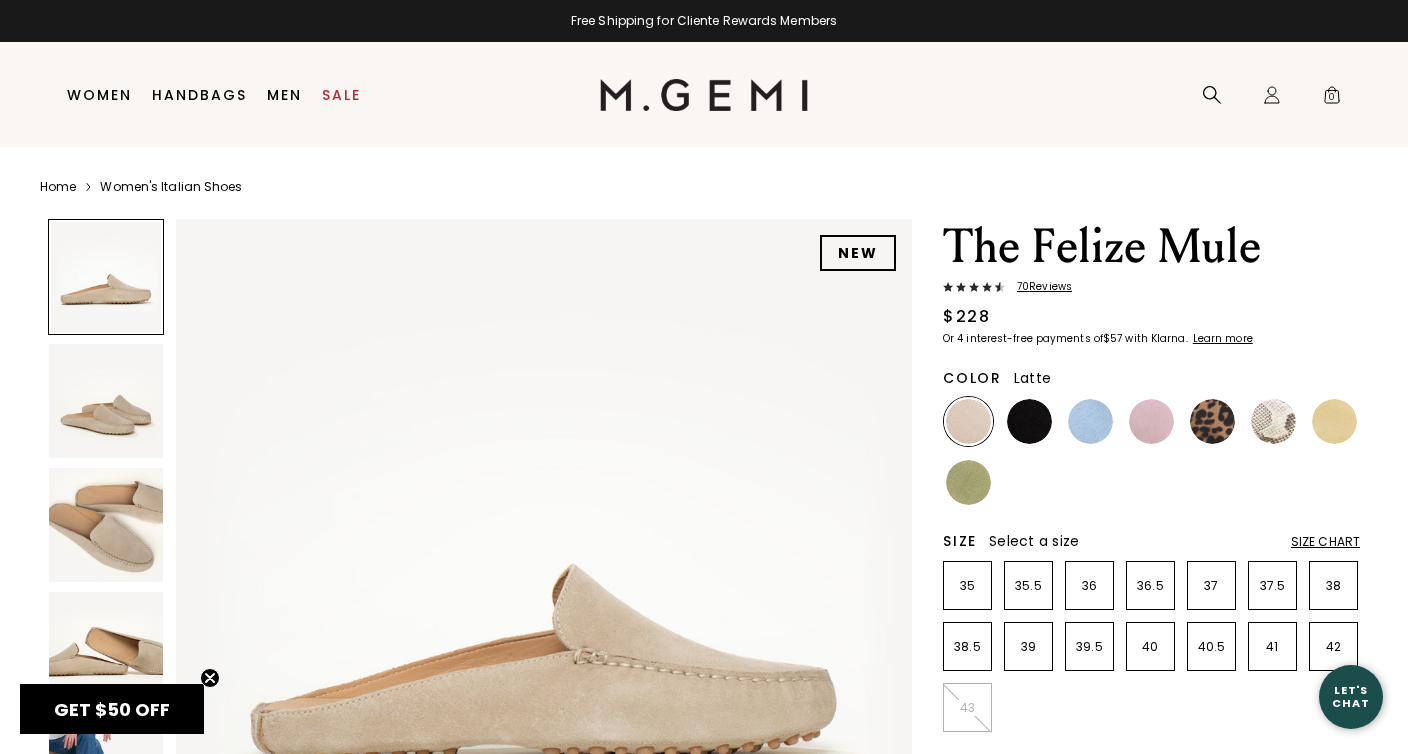 scroll, scrollTop: 0, scrollLeft: 0, axis: both 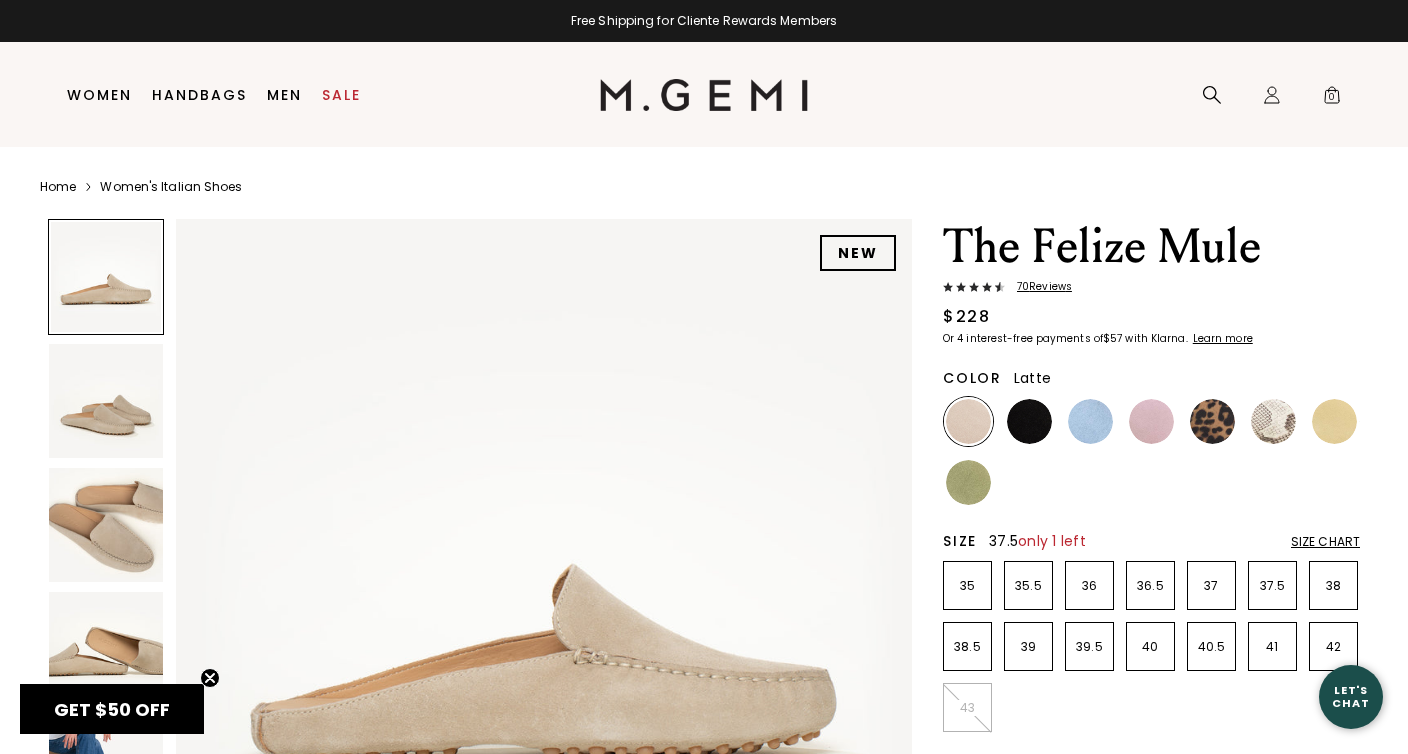click on "37.5" at bounding box center [1272, 586] 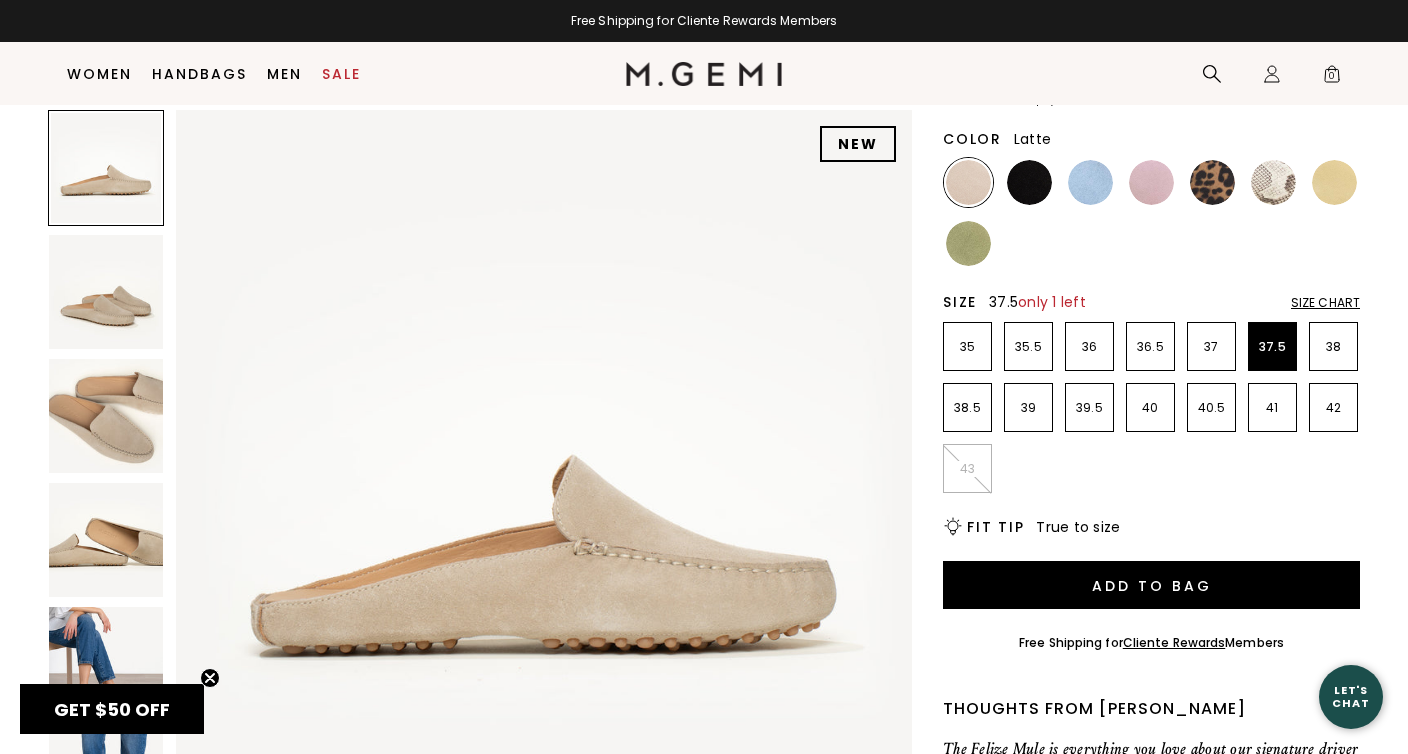 scroll, scrollTop: 237, scrollLeft: 0, axis: vertical 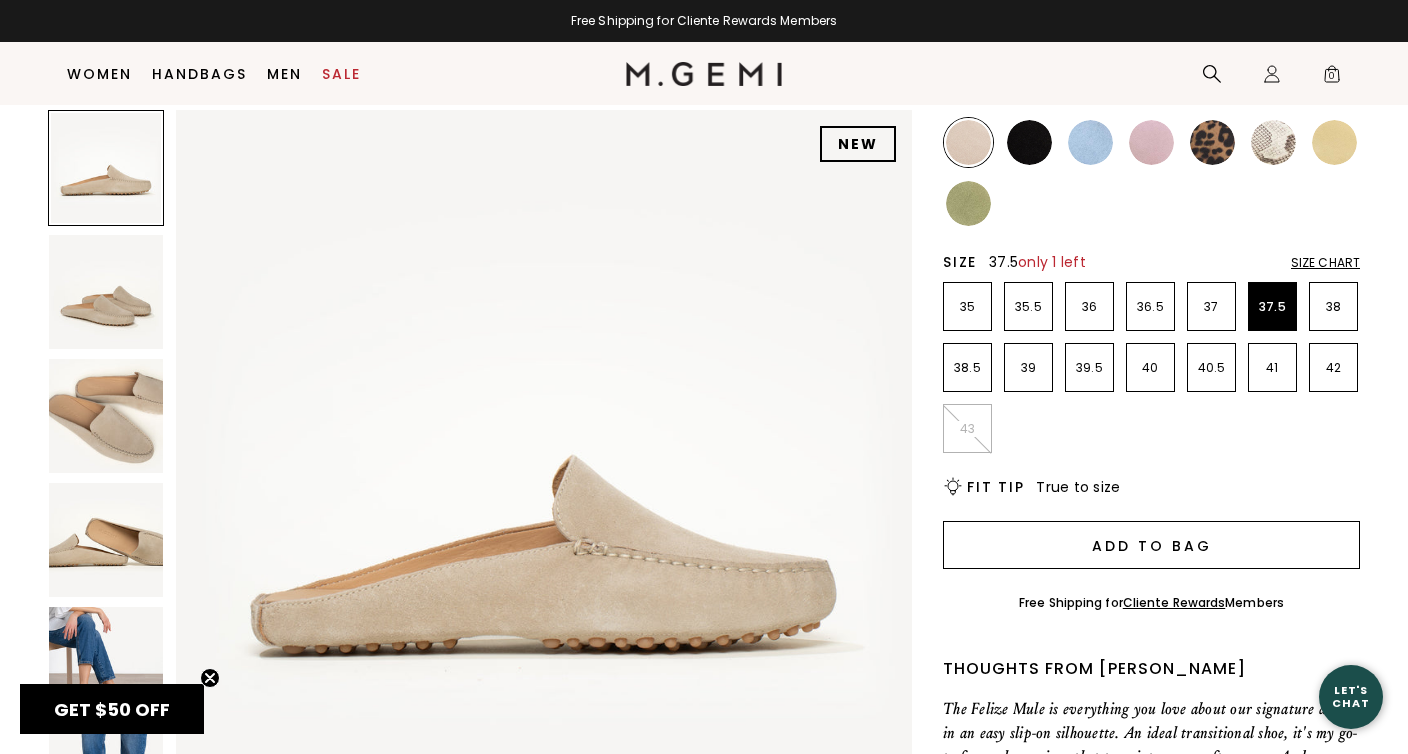 click on "Add to Bag" at bounding box center [1151, 545] 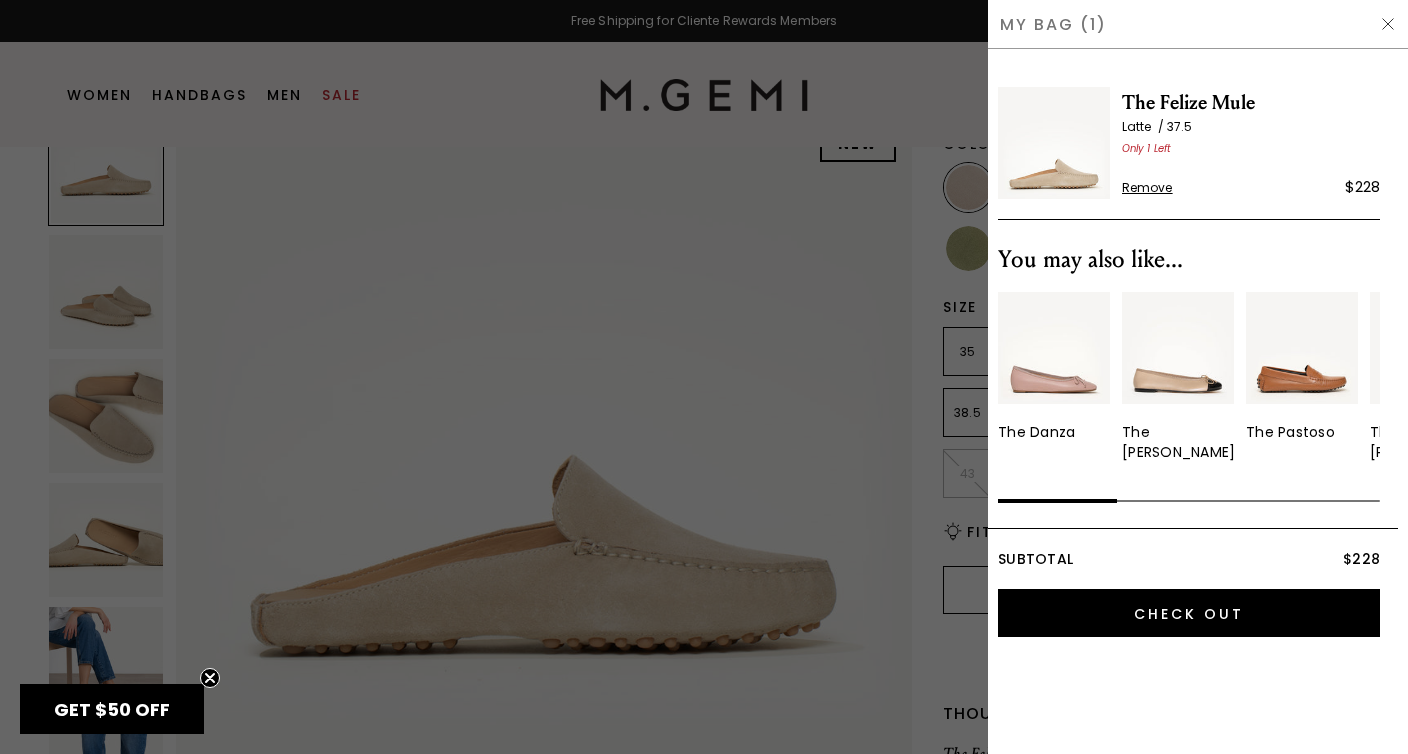 scroll, scrollTop: 0, scrollLeft: 0, axis: both 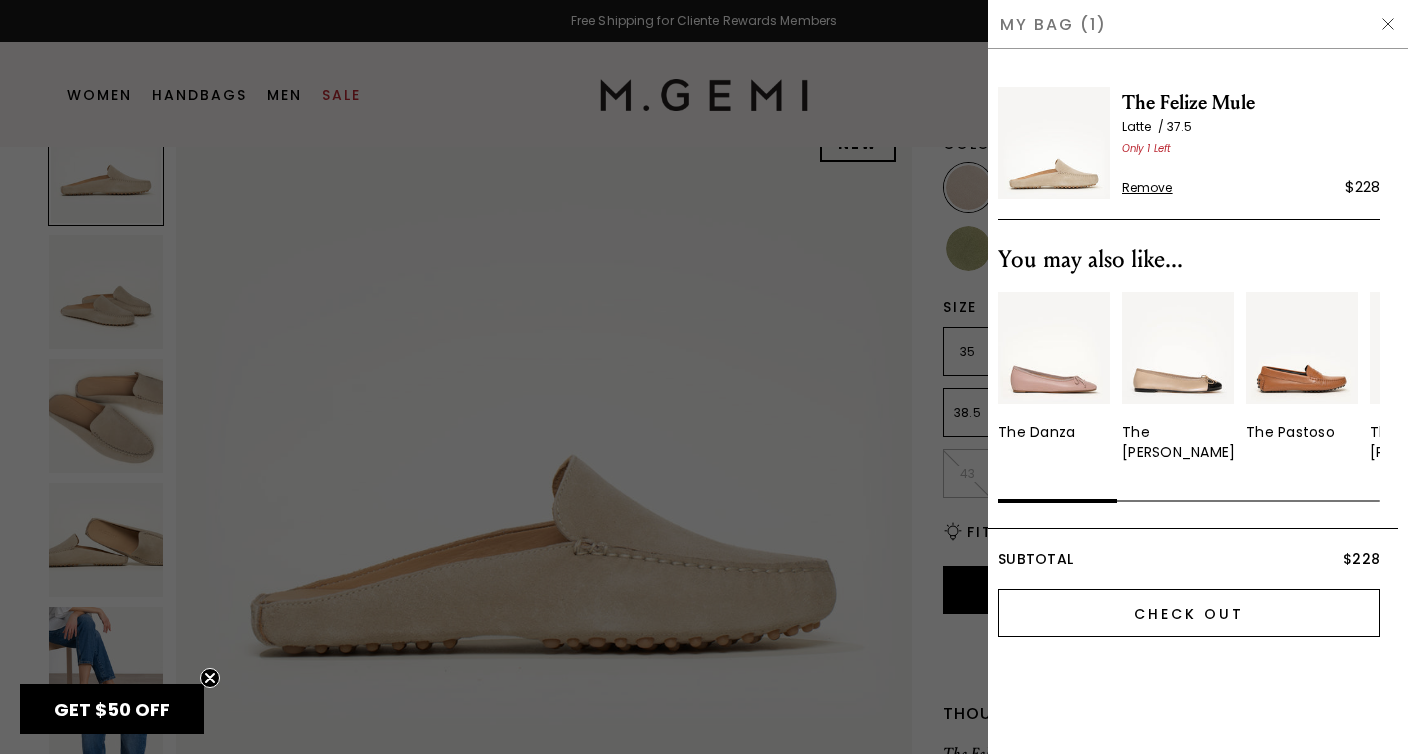 click on "Check Out" at bounding box center [1189, 613] 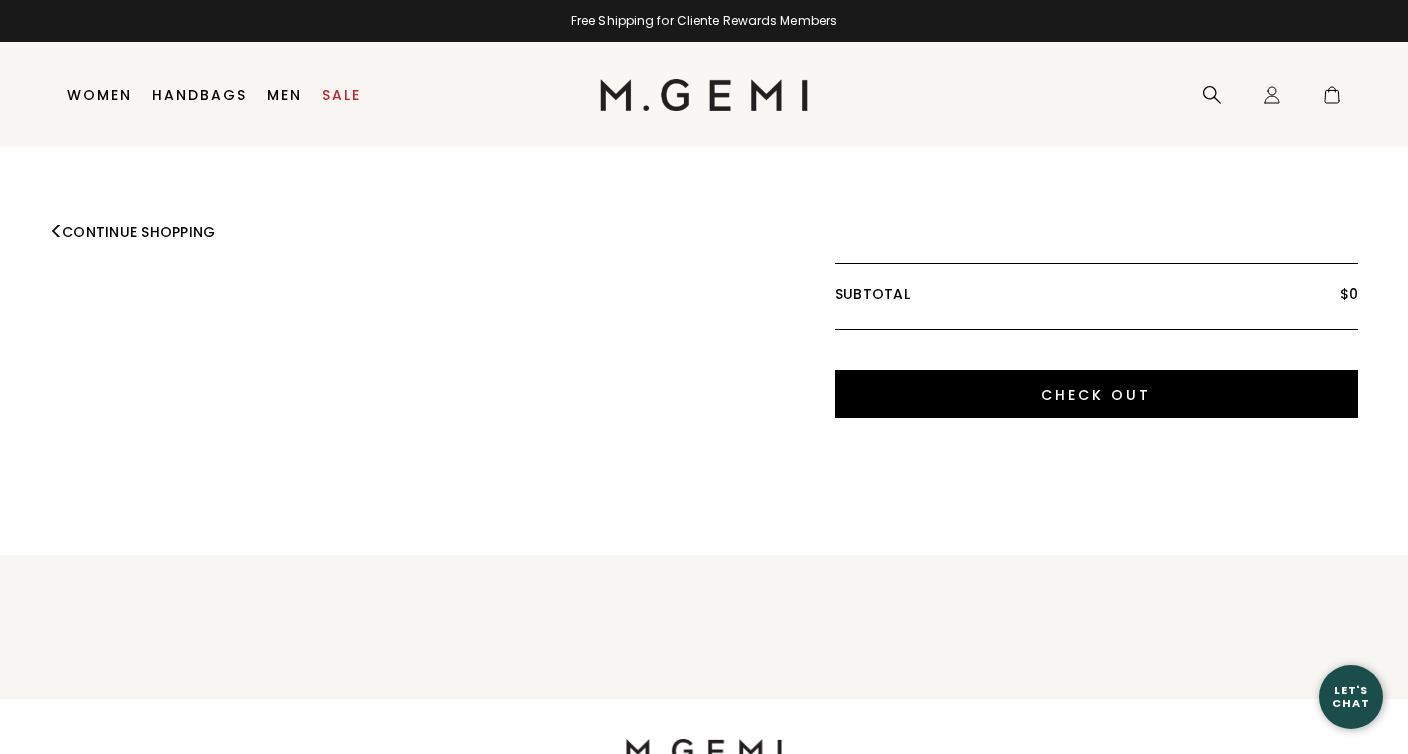 scroll, scrollTop: 0, scrollLeft: 0, axis: both 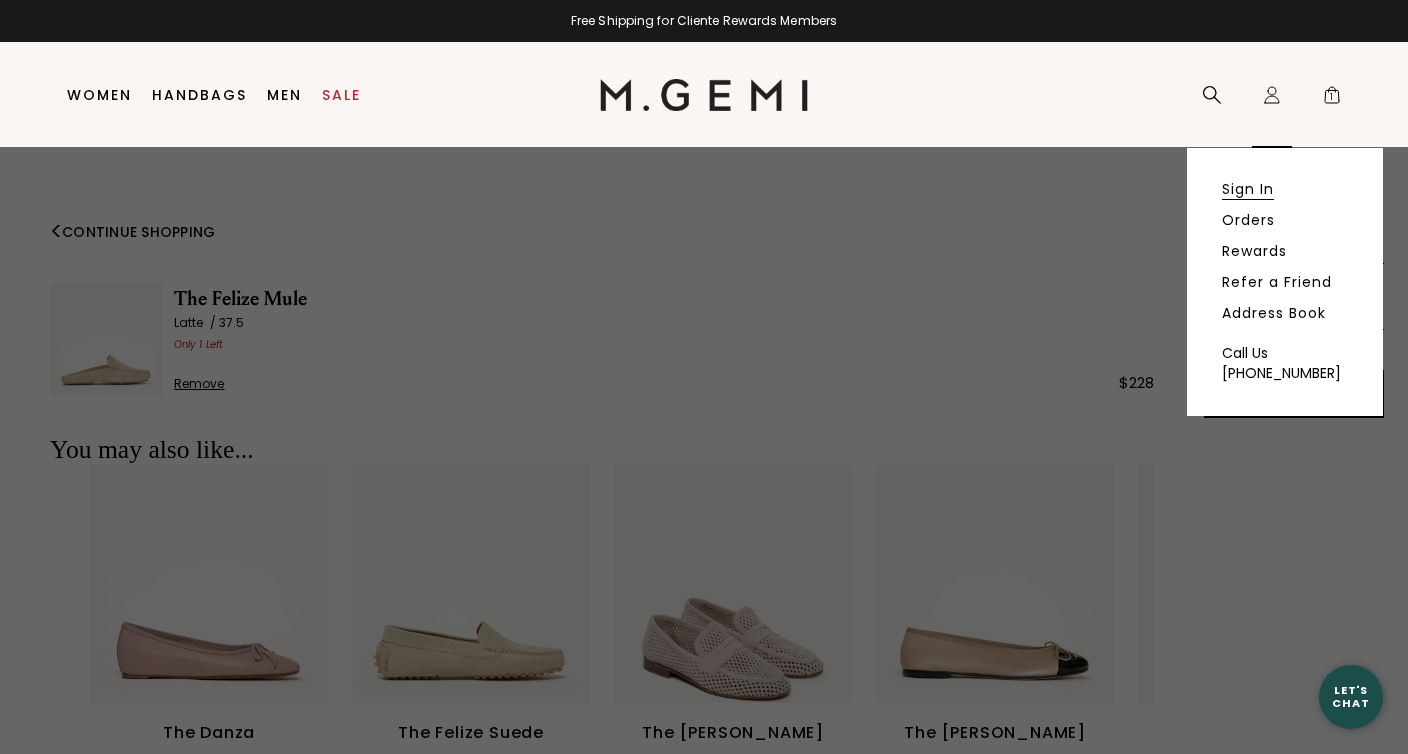click on "Sign In" at bounding box center (1248, 189) 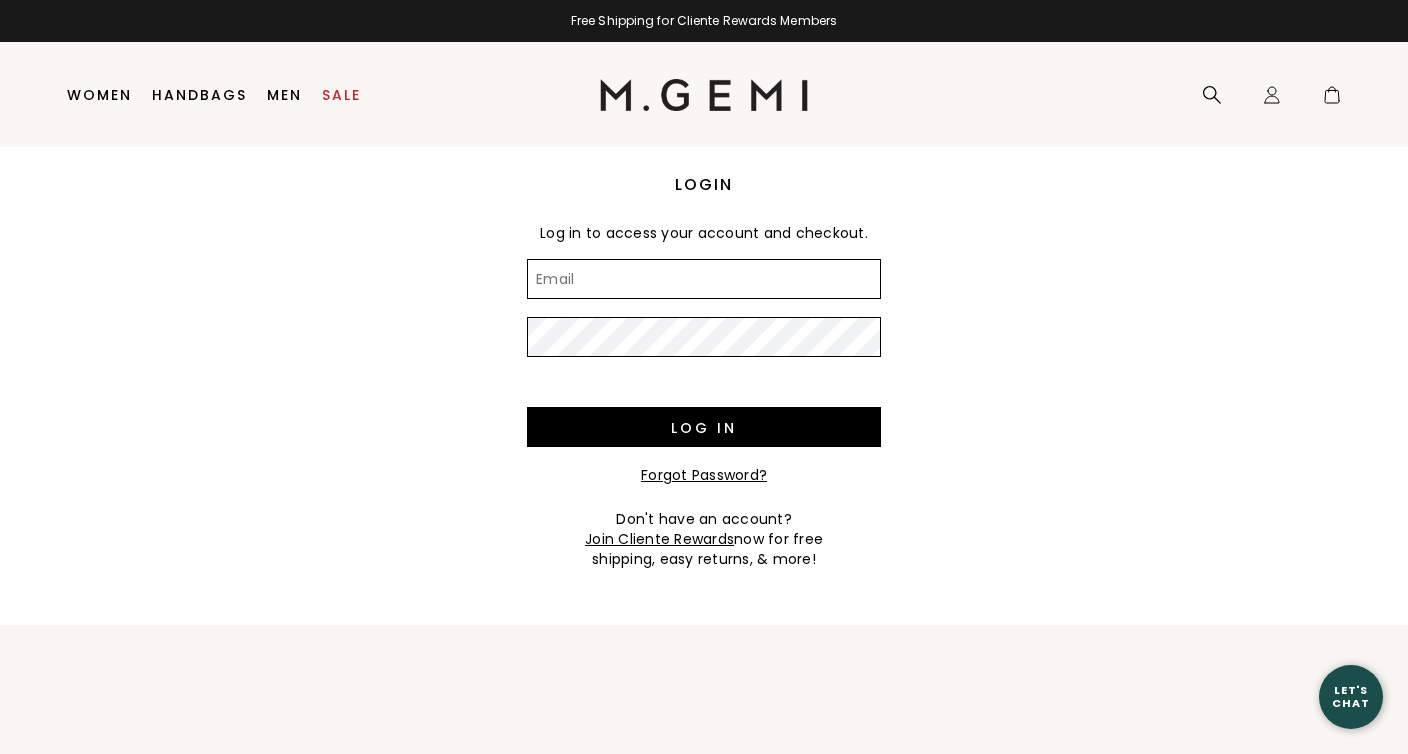 scroll, scrollTop: 0, scrollLeft: 0, axis: both 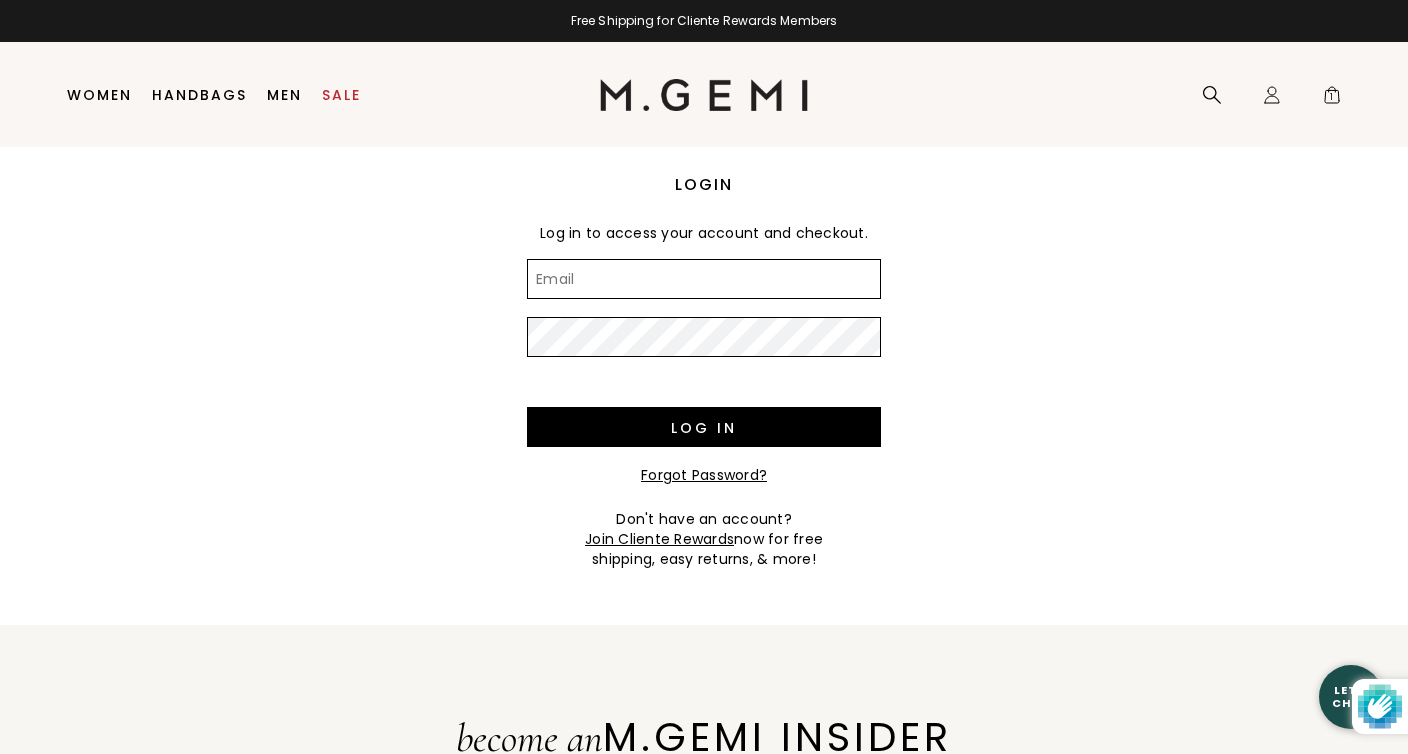 click on "Email" at bounding box center [704, 279] 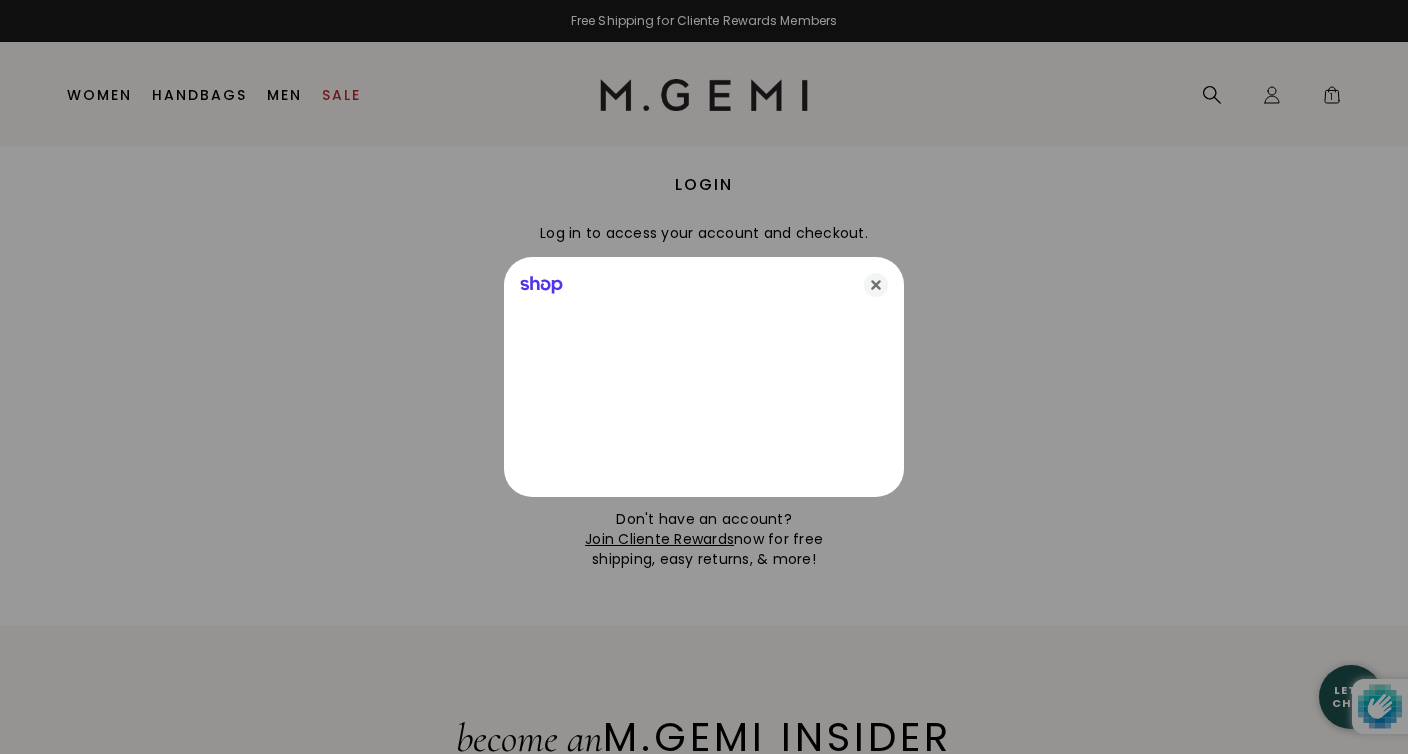 type on "[EMAIL_ADDRESS][DOMAIN_NAME]" 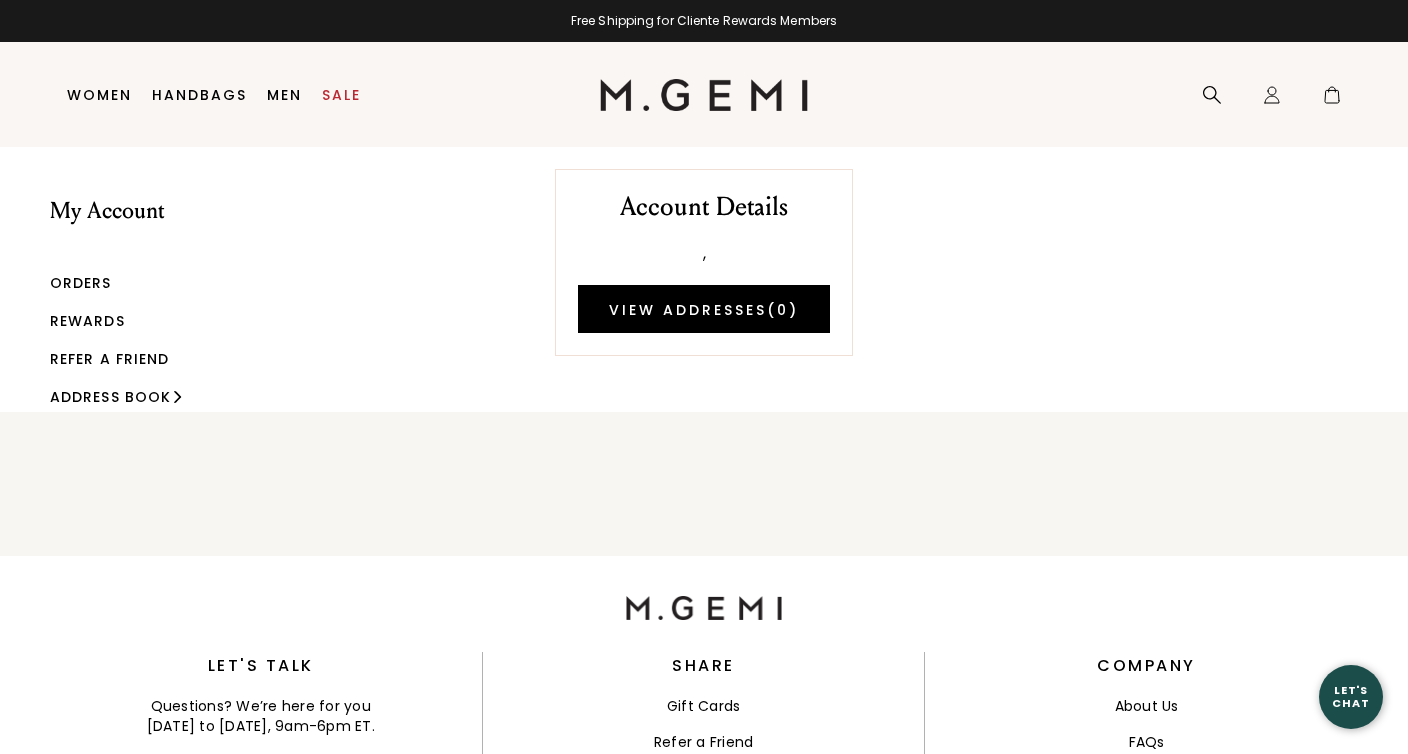 scroll, scrollTop: 0, scrollLeft: 0, axis: both 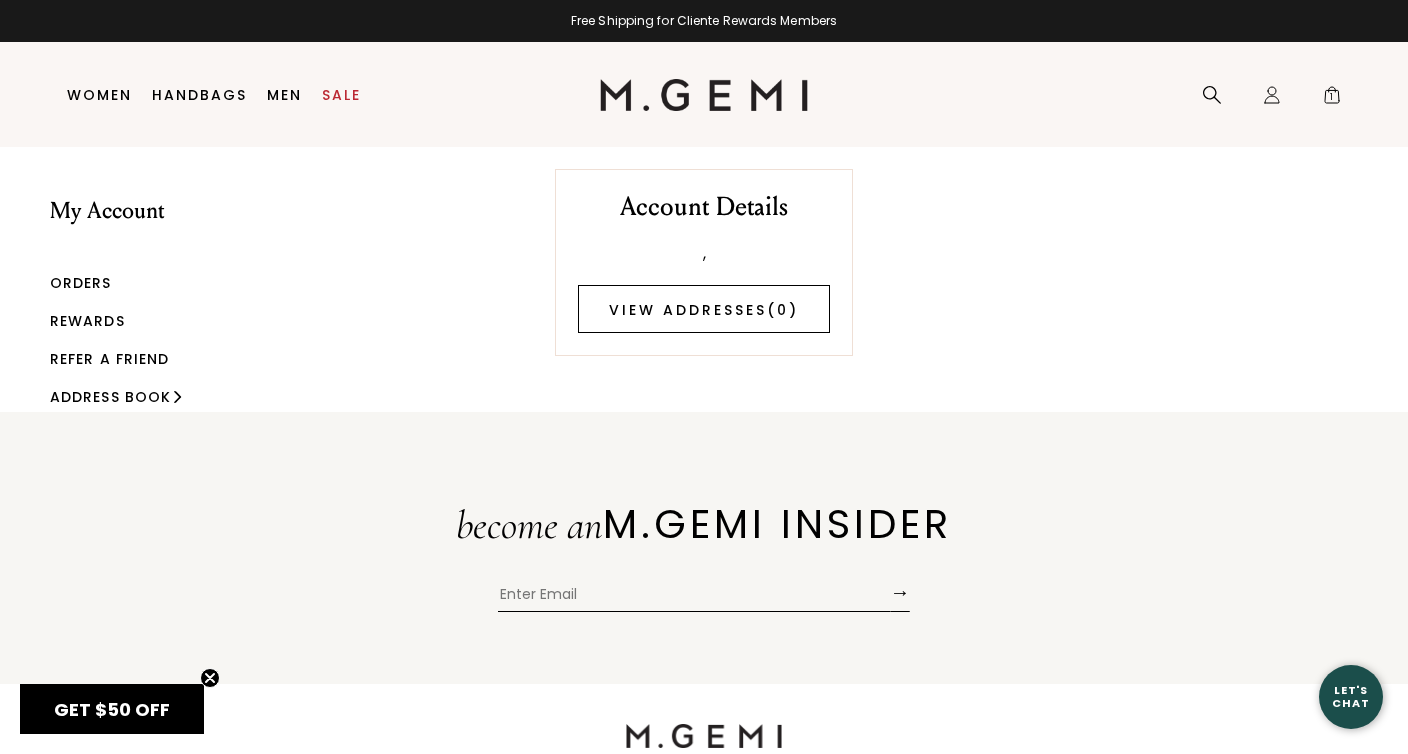 click on "View Addresses  ( 0 )" at bounding box center [704, 309] 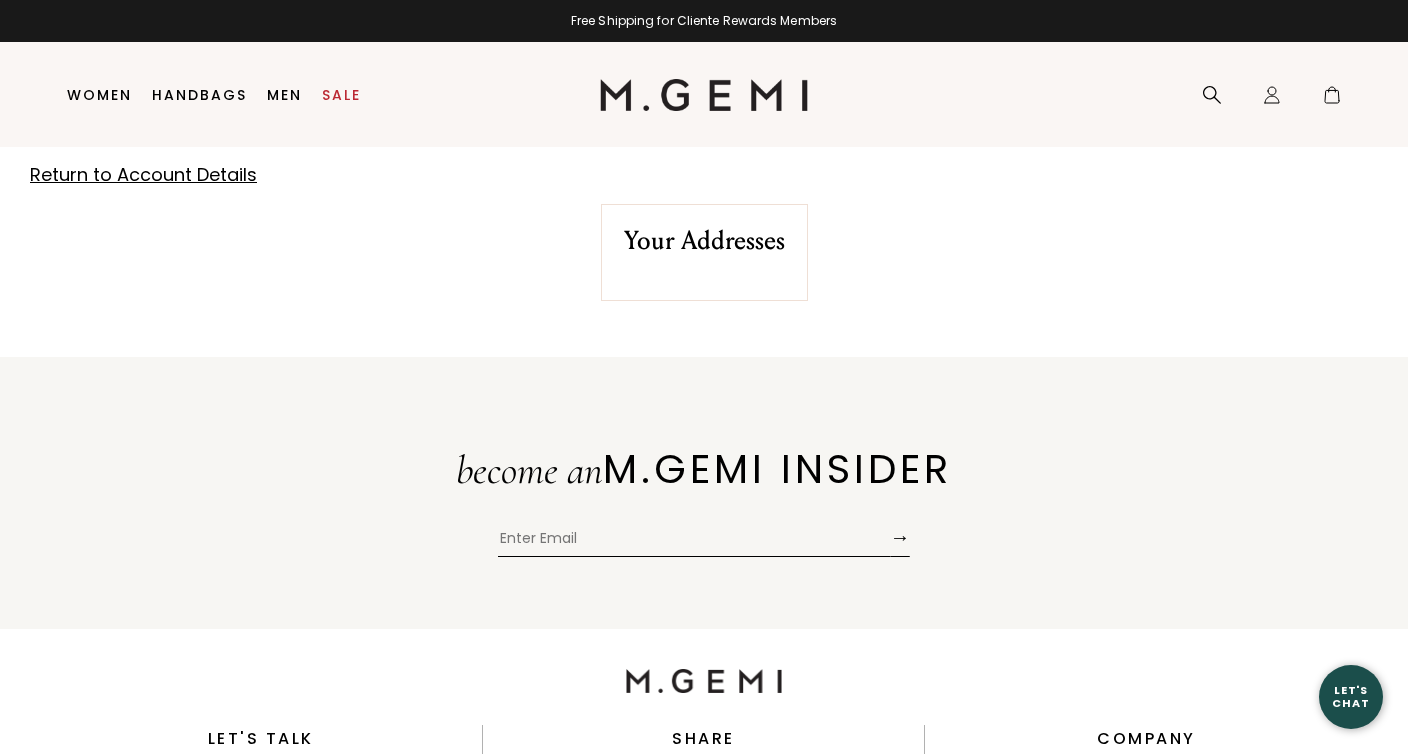 scroll, scrollTop: 0, scrollLeft: 0, axis: both 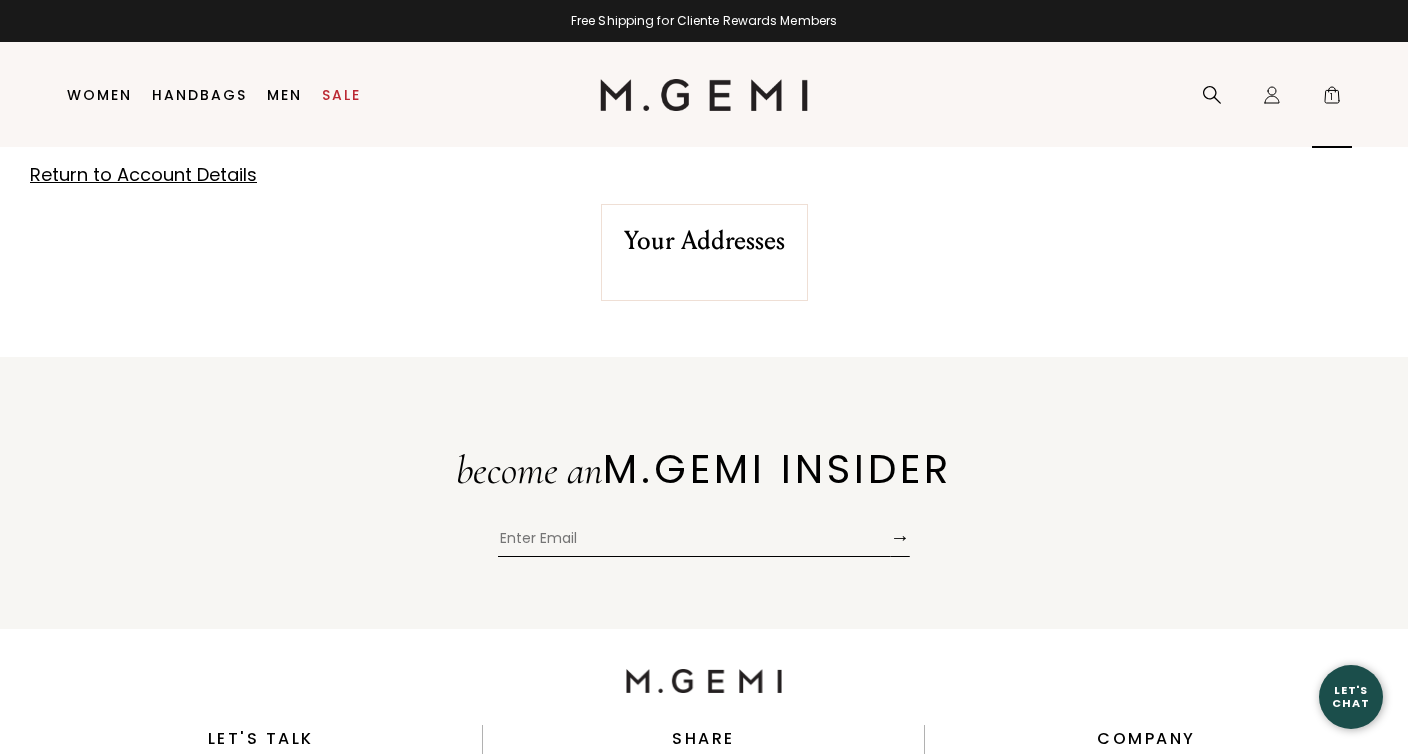 click on "1" at bounding box center [1332, 99] 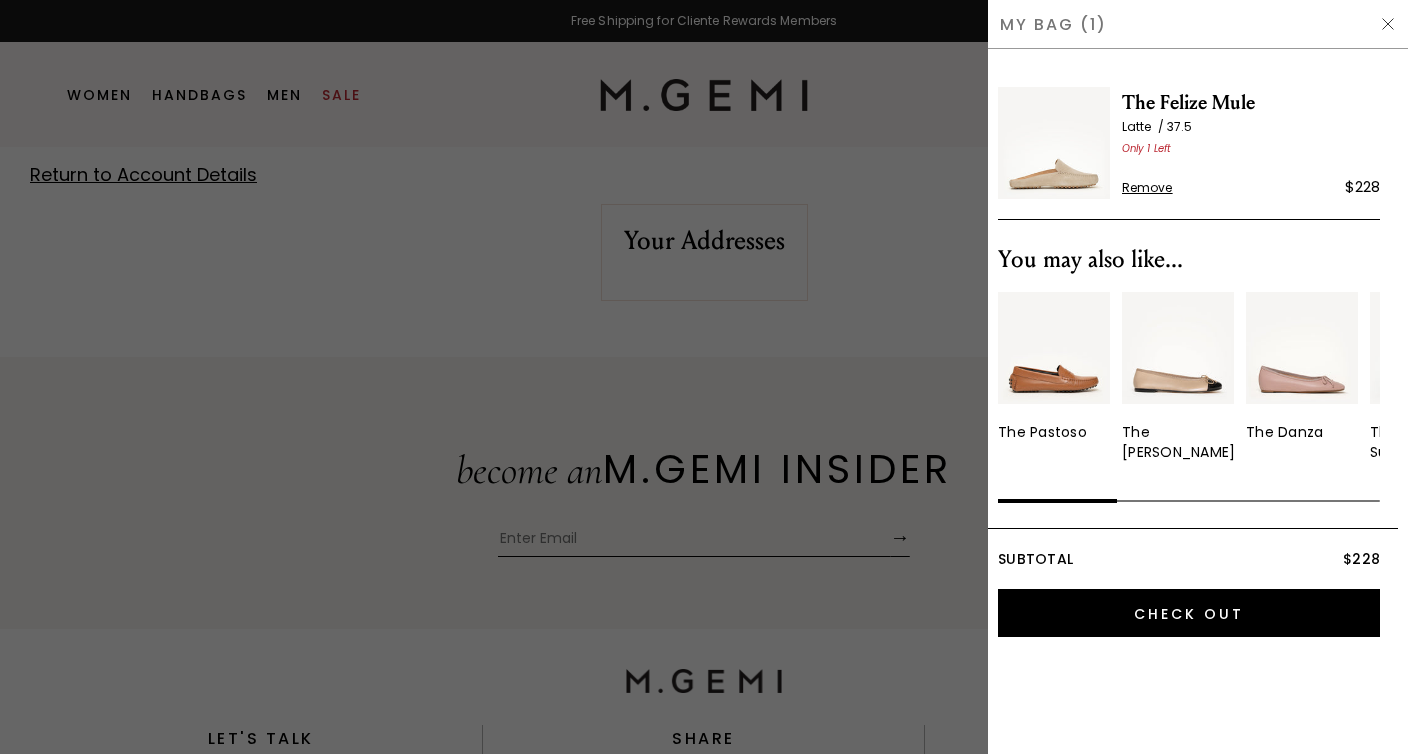 scroll, scrollTop: 0, scrollLeft: 0, axis: both 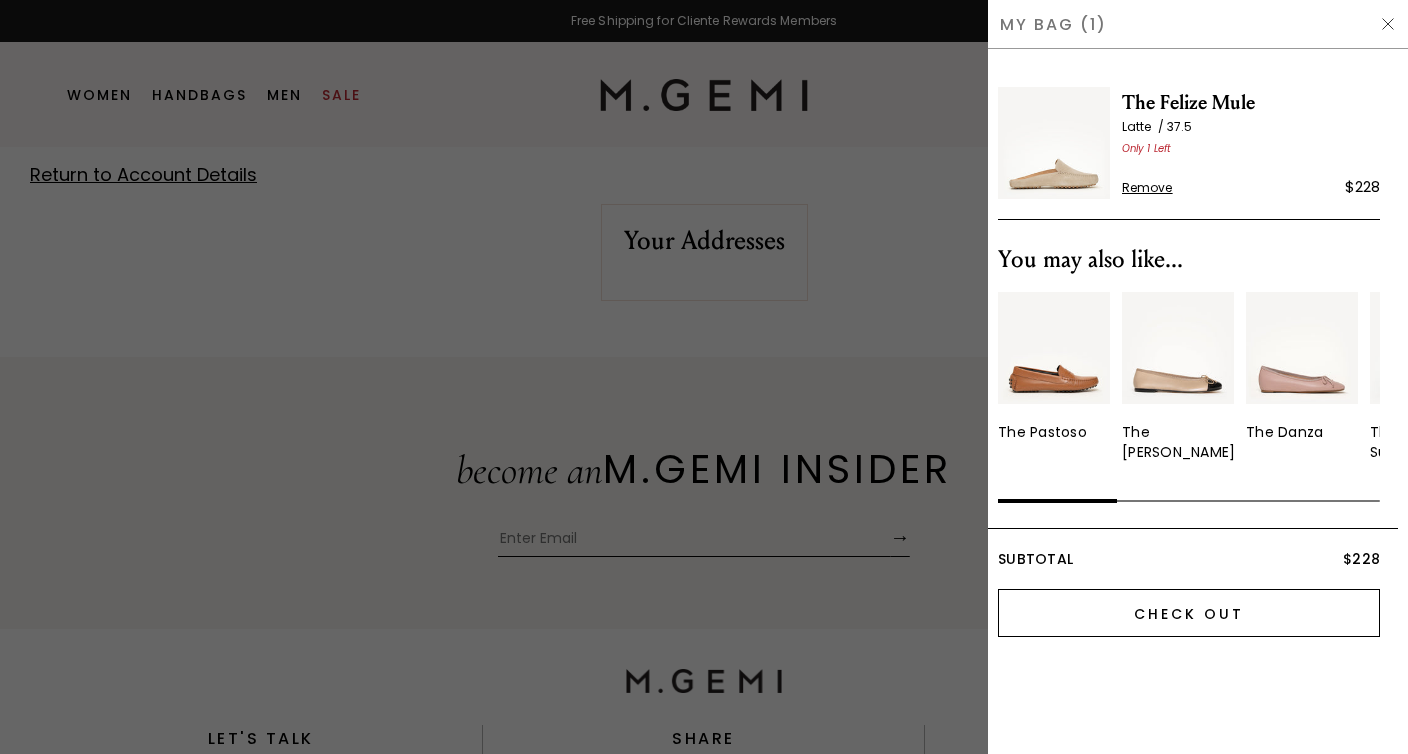 click on "Check Out" at bounding box center (1189, 613) 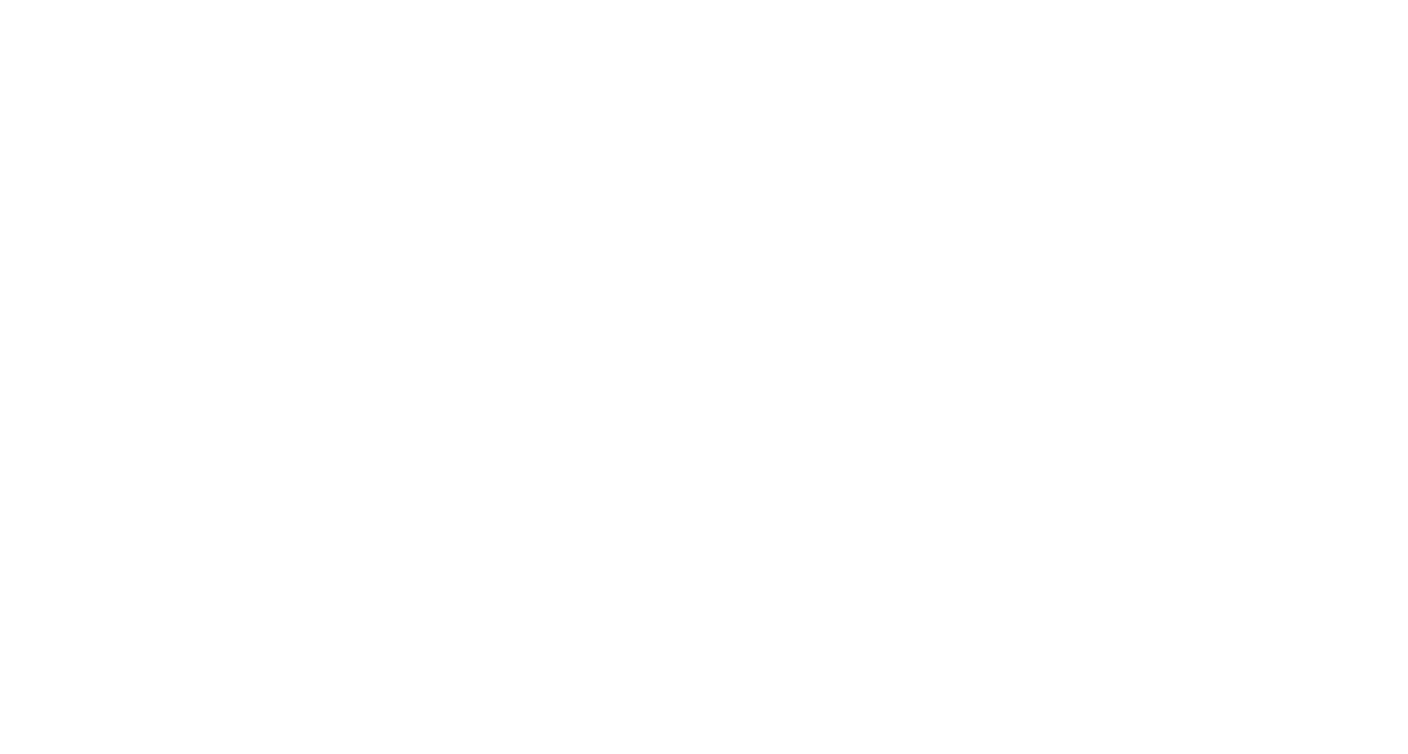scroll, scrollTop: 0, scrollLeft: 0, axis: both 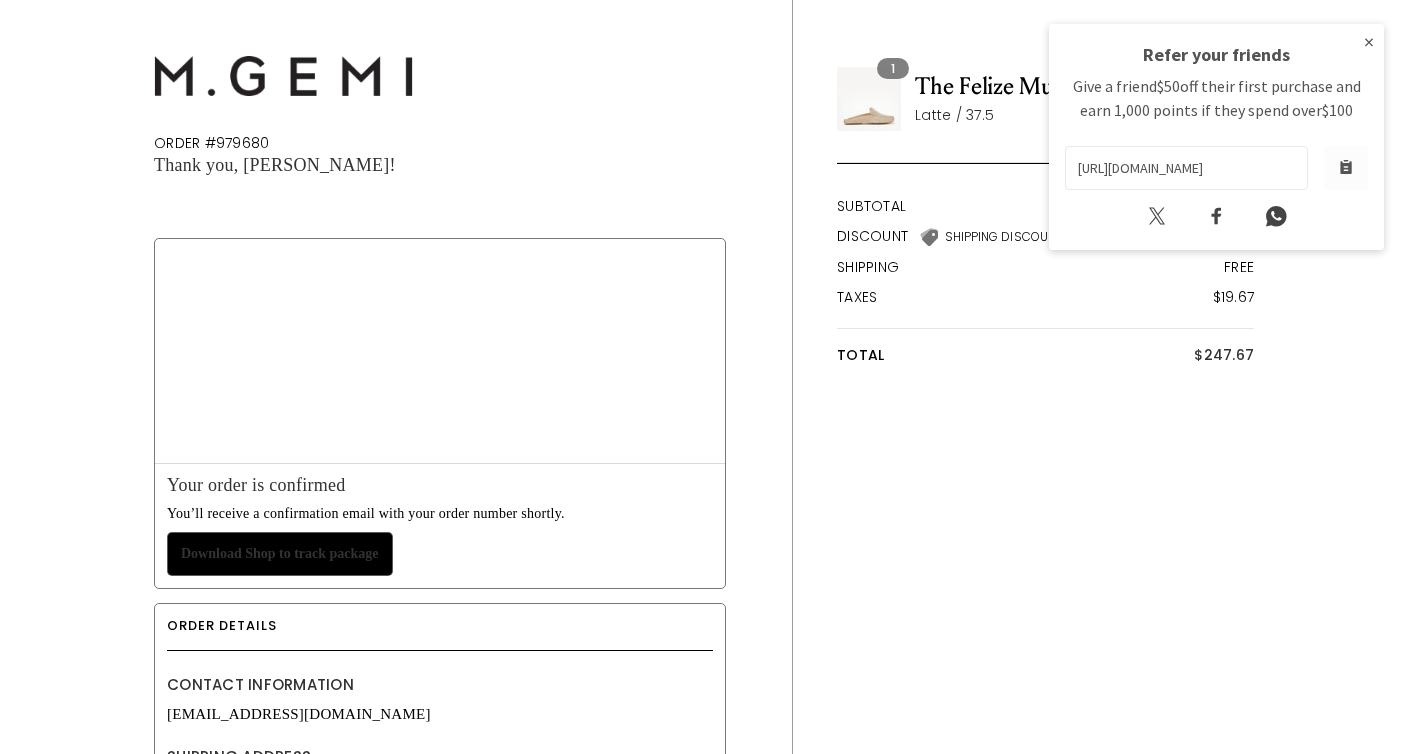 click on "×" at bounding box center [1369, 42] 